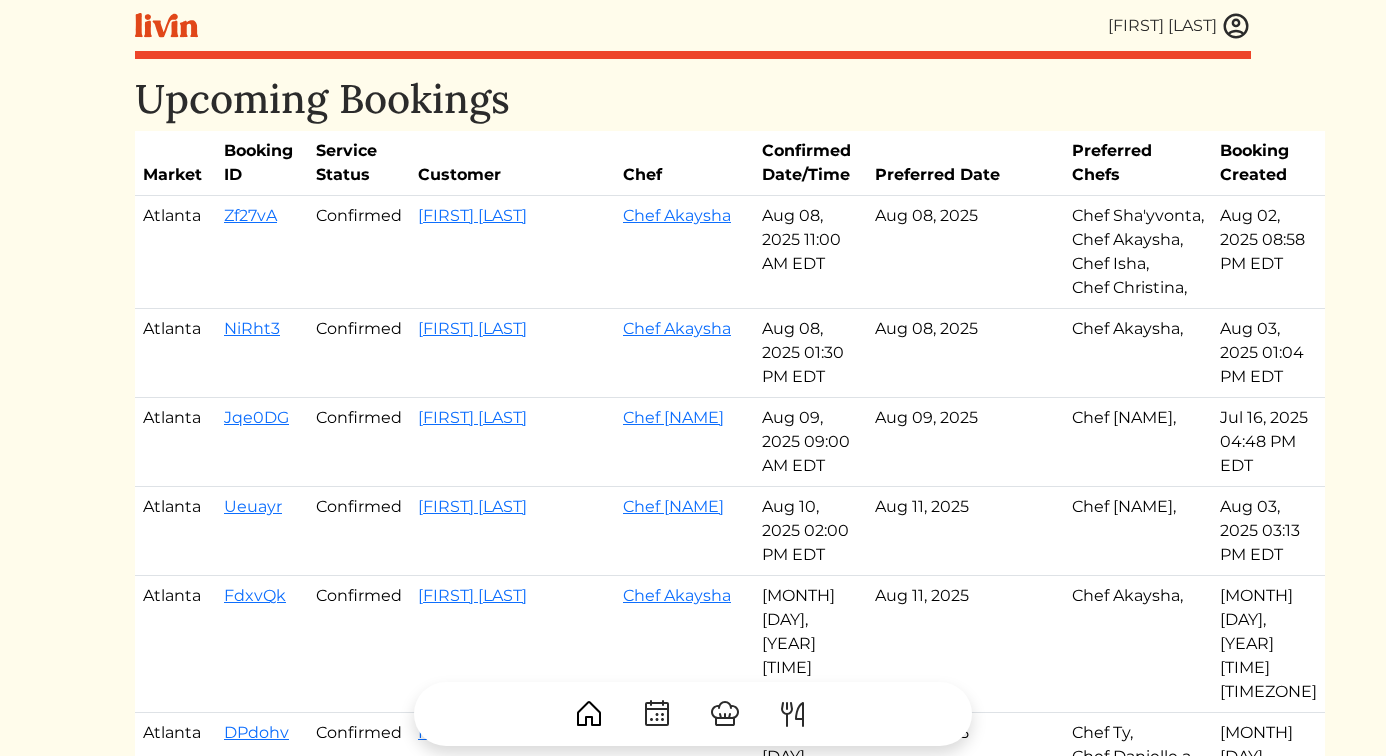 scroll, scrollTop: 0, scrollLeft: 0, axis: both 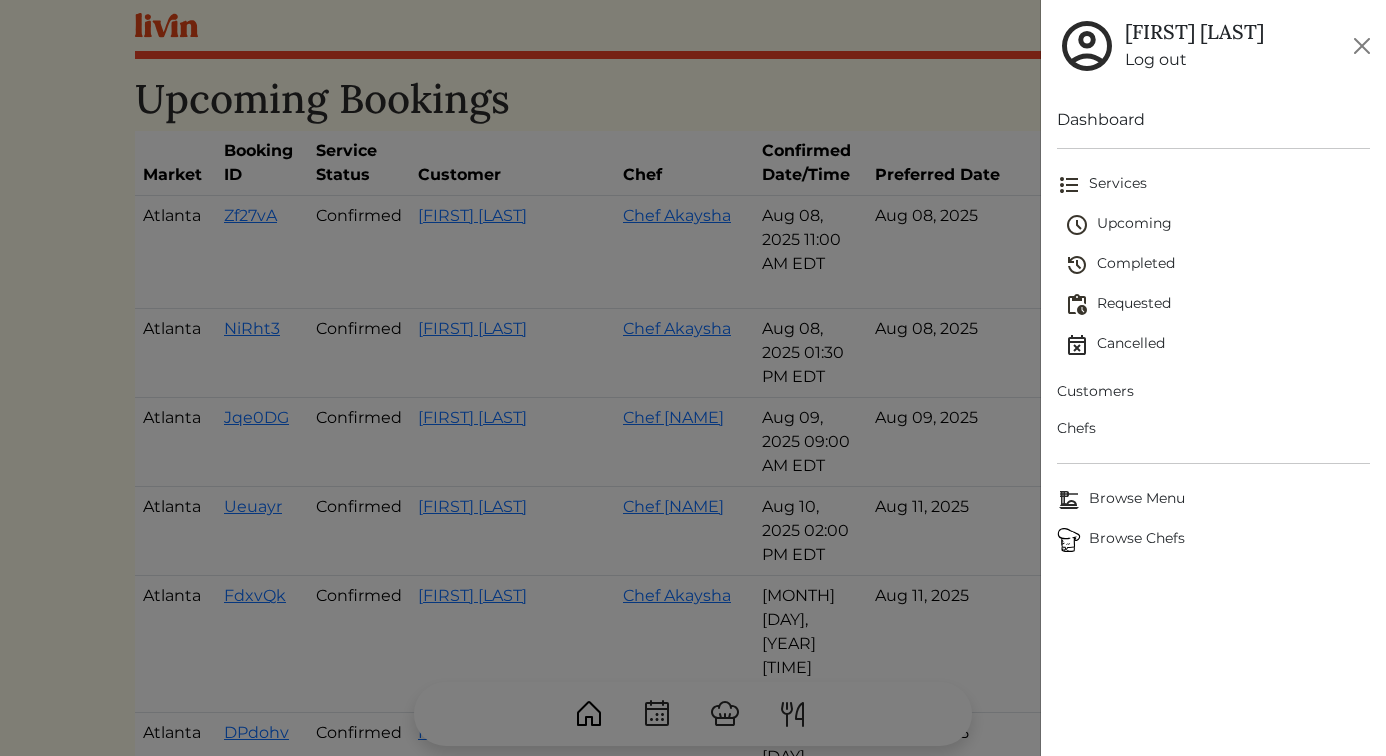 click on "Upcoming" at bounding box center [1218, 225] 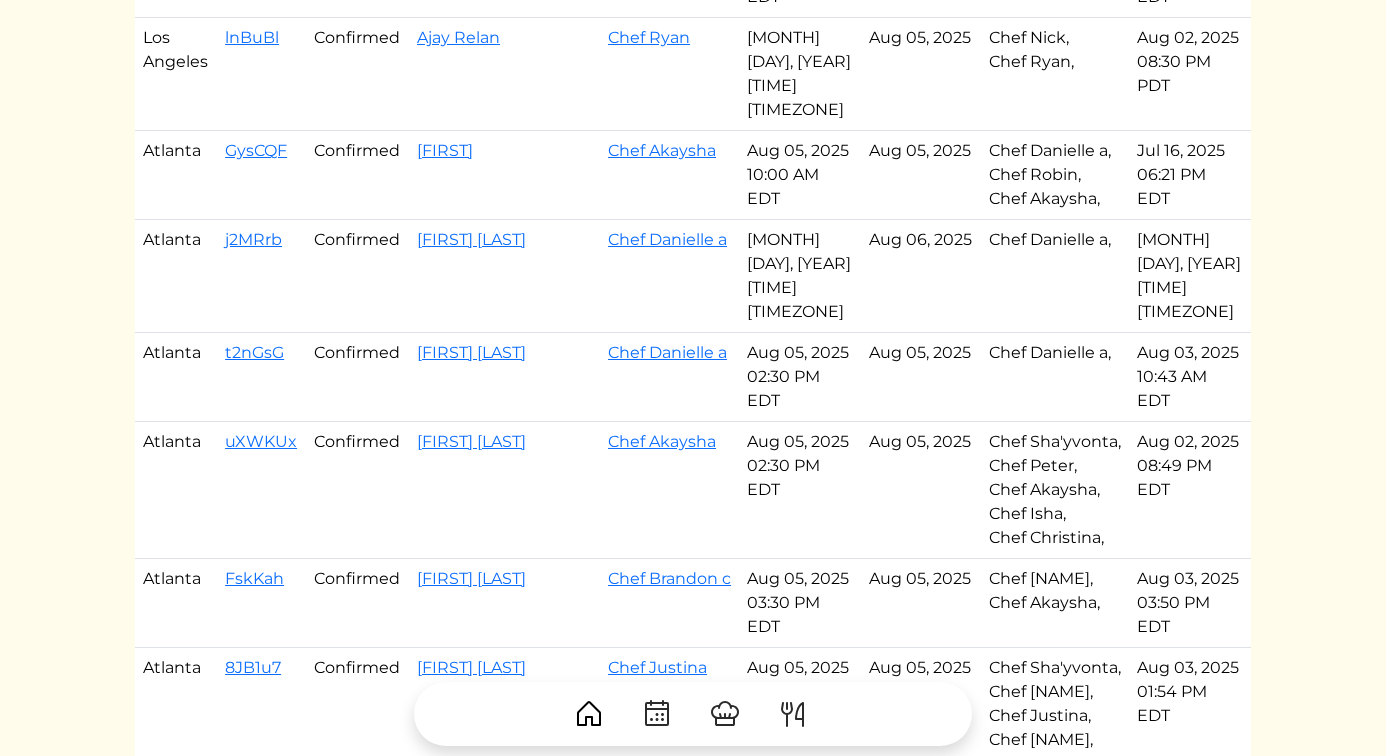 scroll, scrollTop: 537, scrollLeft: 0, axis: vertical 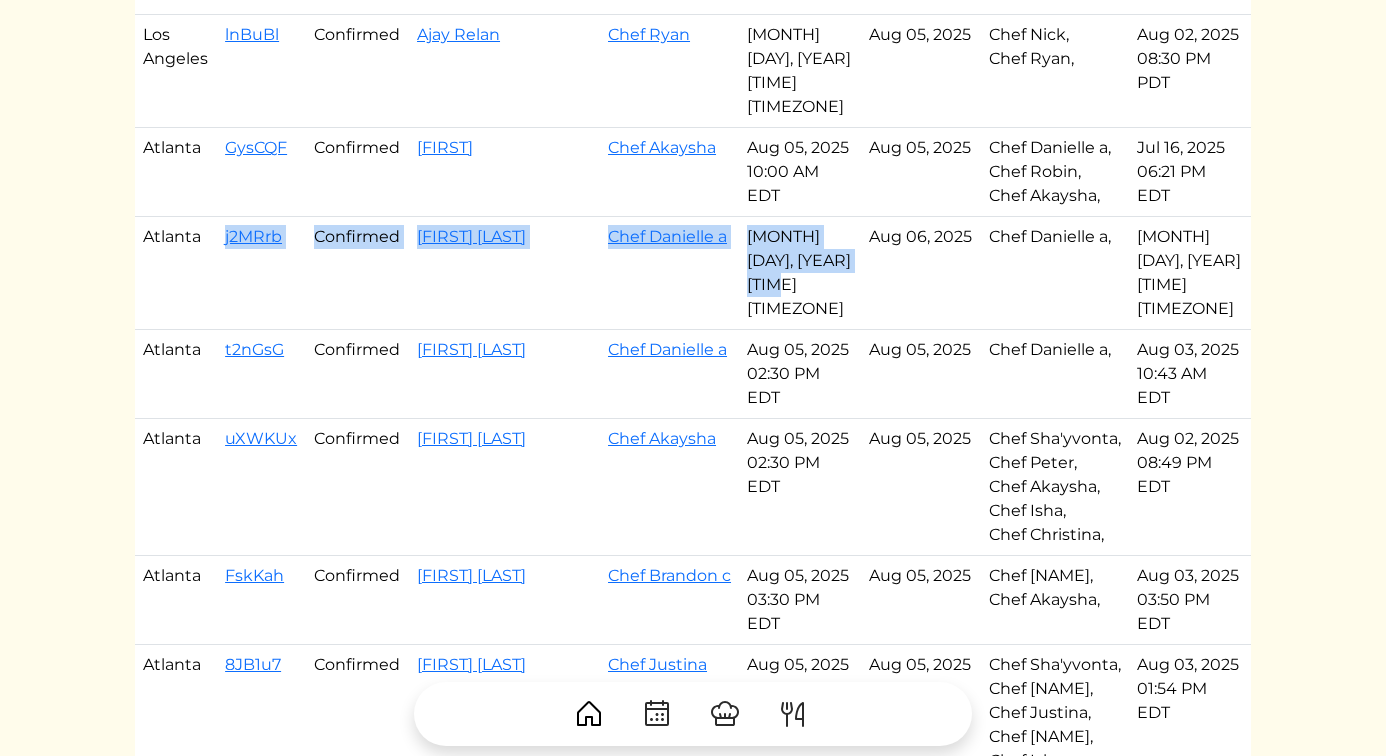 drag, startPoint x: 222, startPoint y: 223, endPoint x: 851, endPoint y: 216, distance: 629.03894 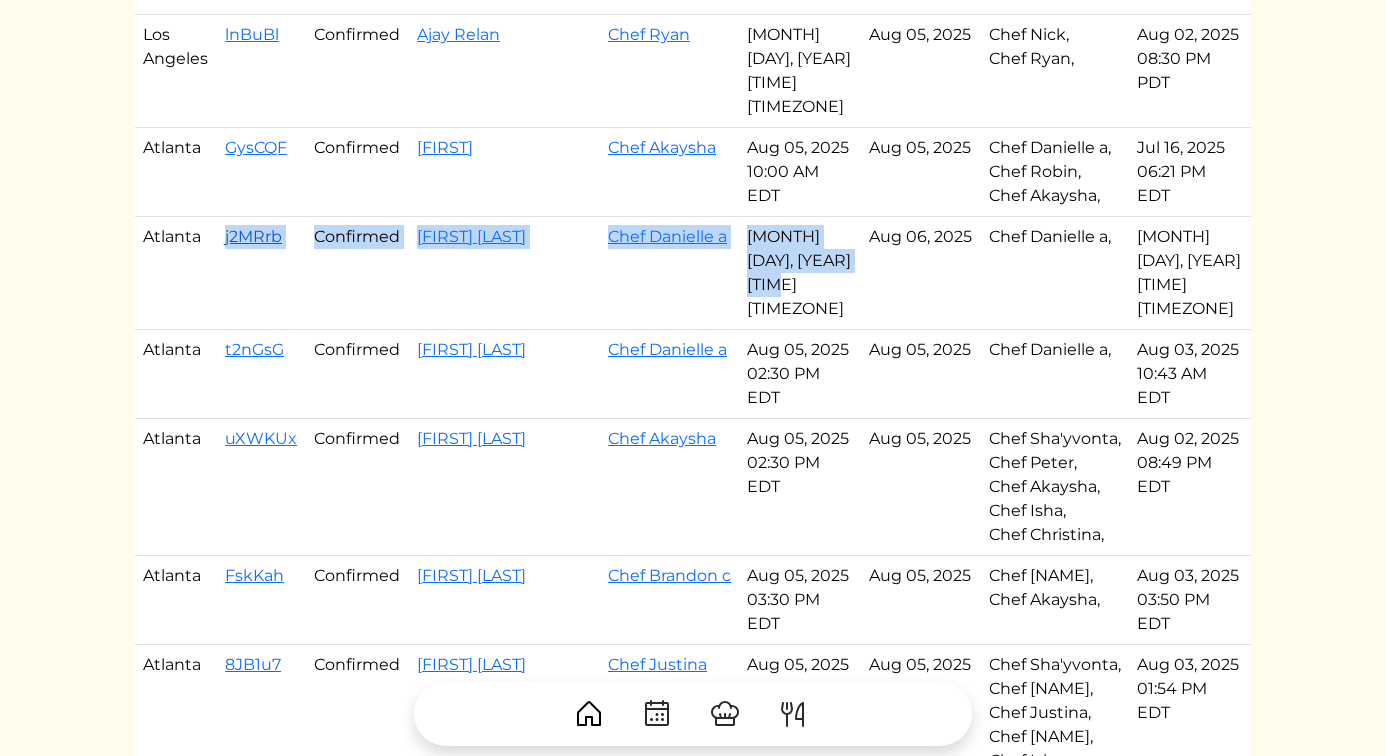 click on "j2MRrb" at bounding box center [253, 236] 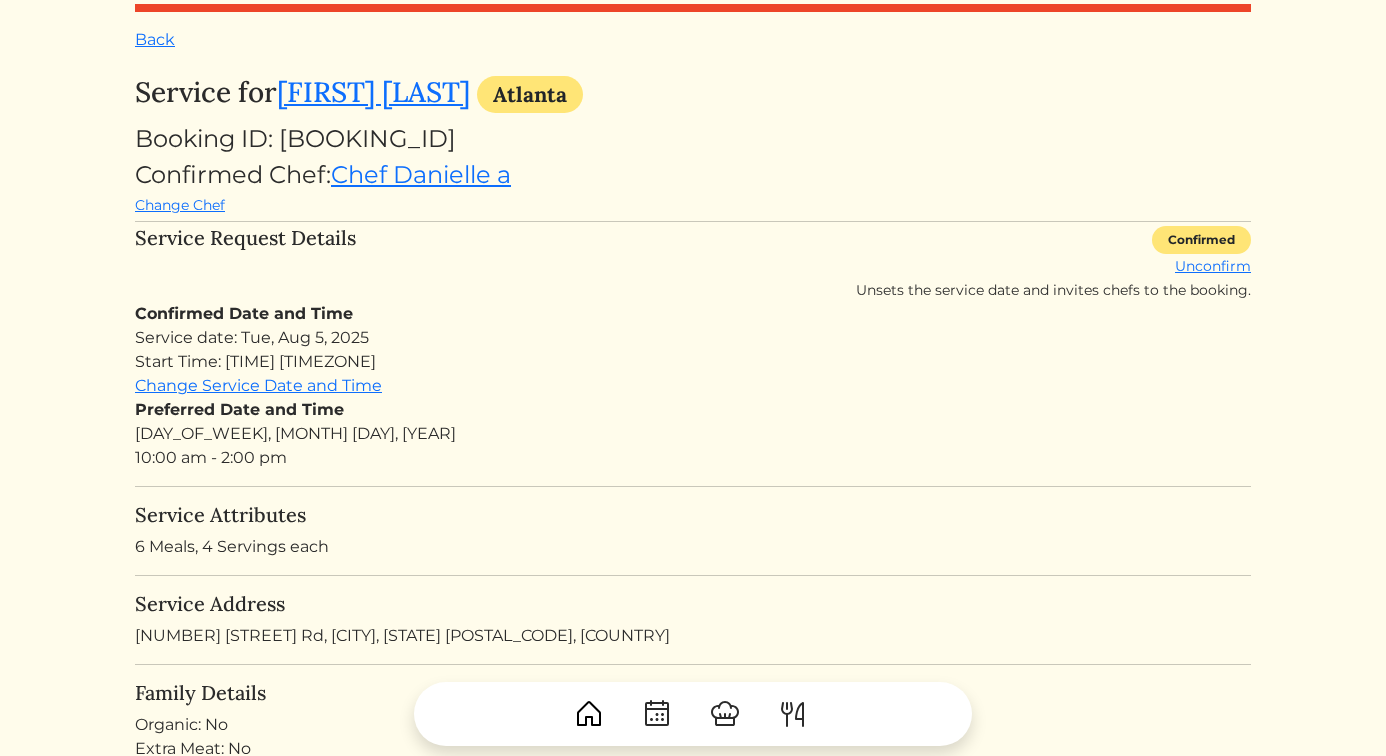 scroll, scrollTop: 0, scrollLeft: 0, axis: both 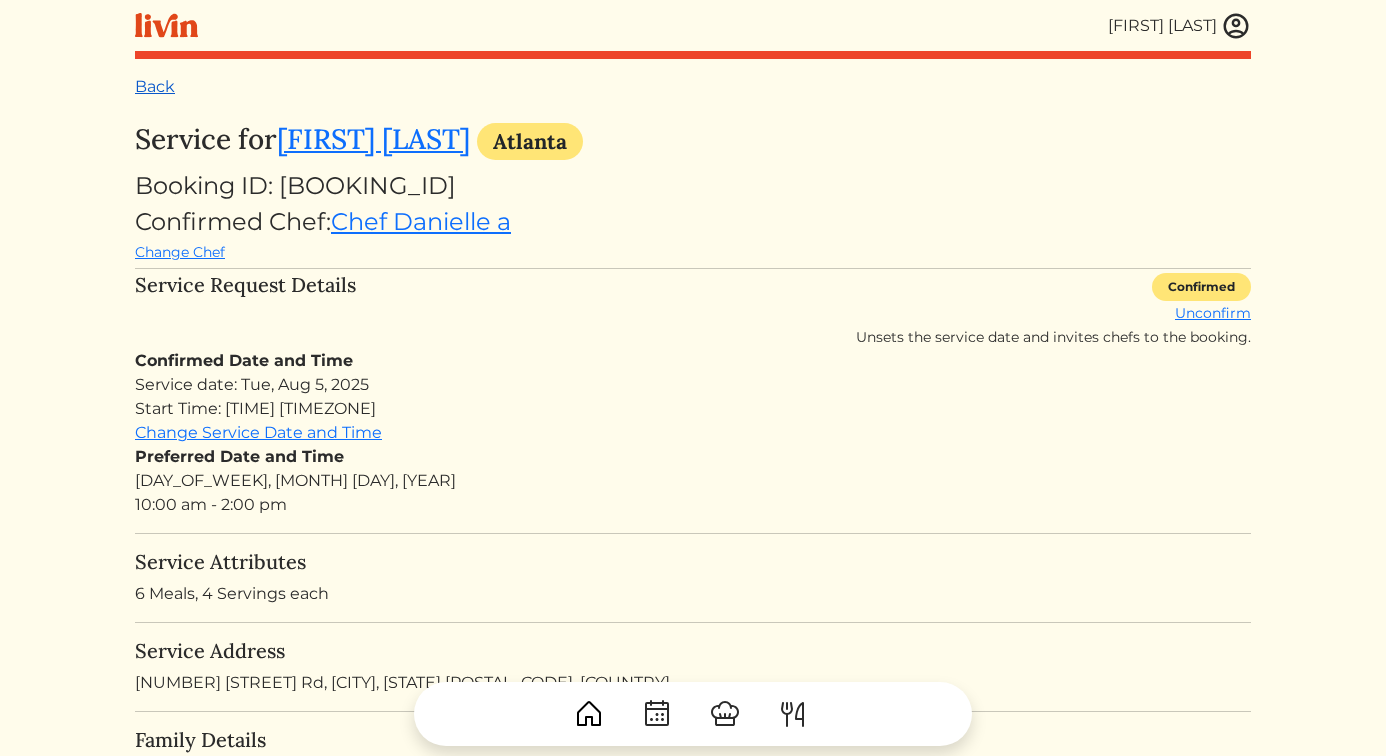 click on "Back" at bounding box center [155, 86] 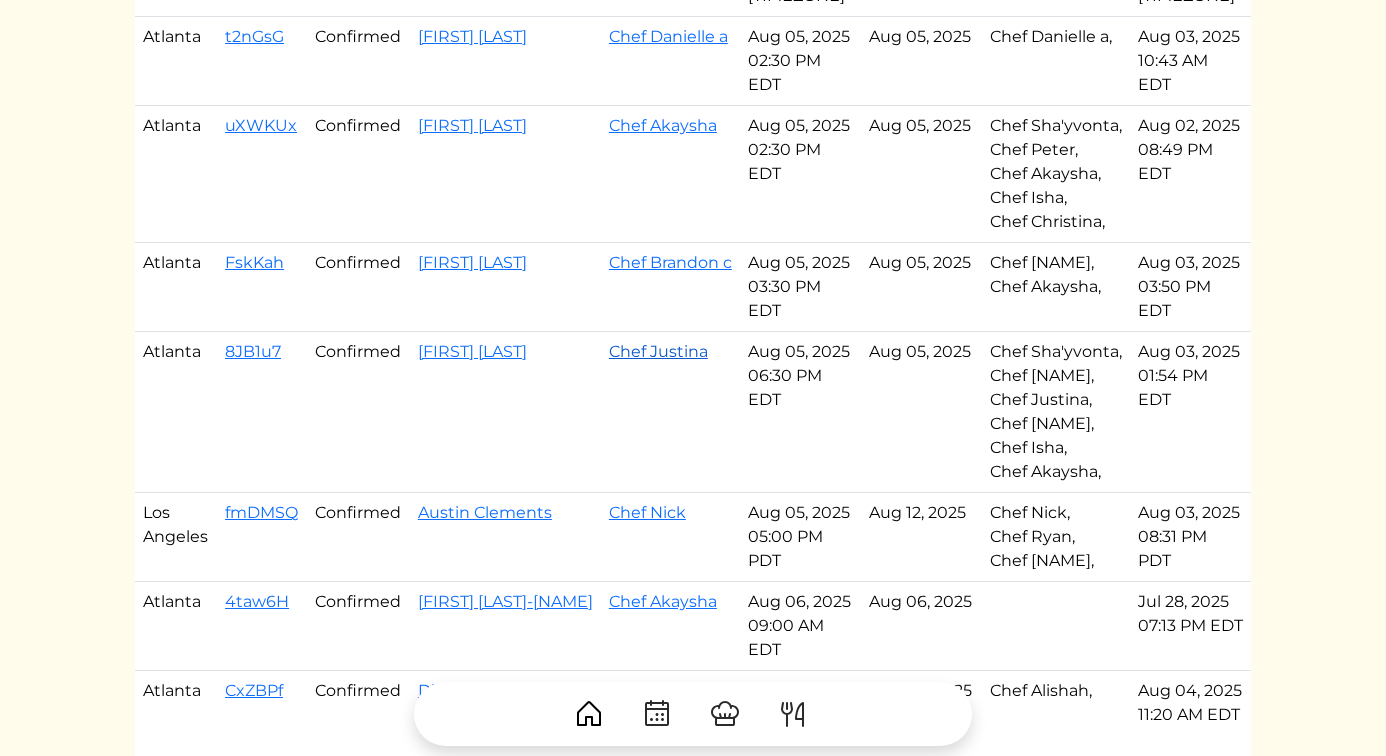 scroll, scrollTop: 775, scrollLeft: 0, axis: vertical 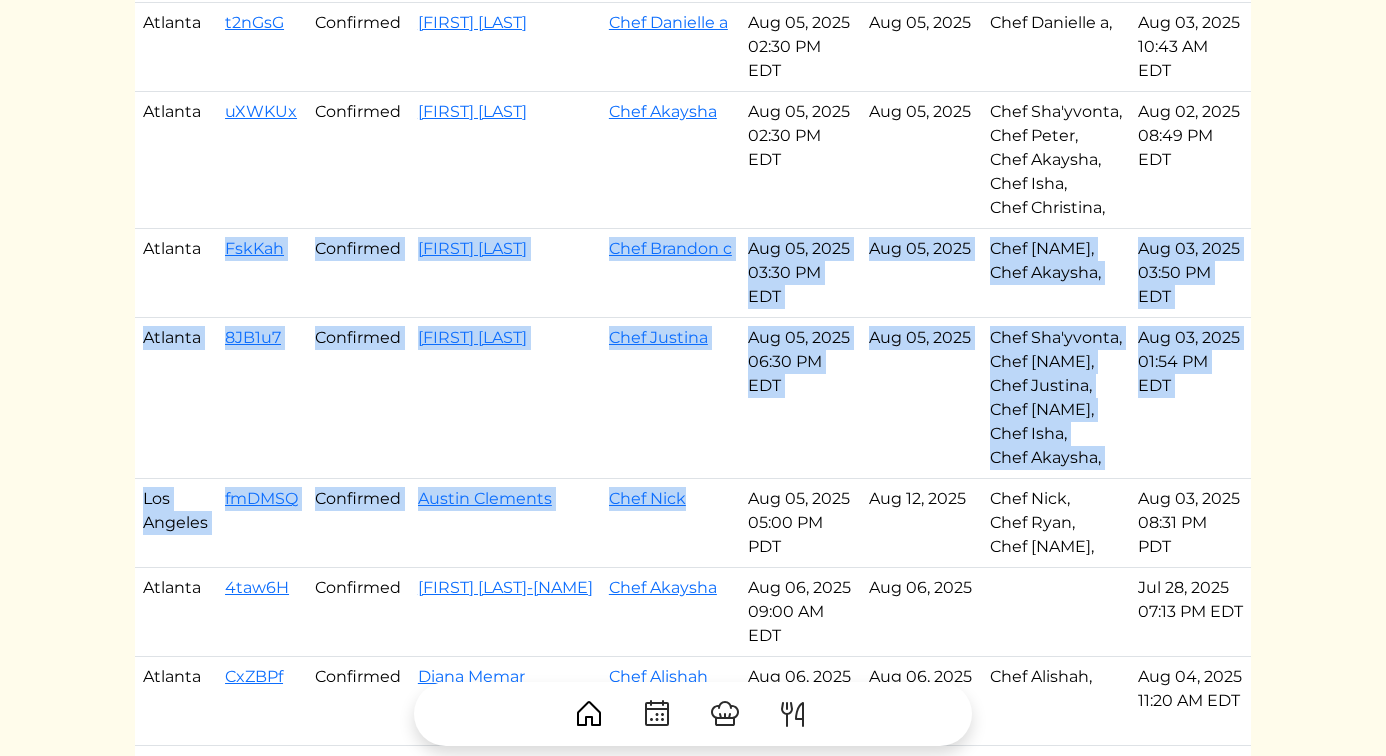 drag, startPoint x: 226, startPoint y: 209, endPoint x: 684, endPoint y: 499, distance: 542.0922 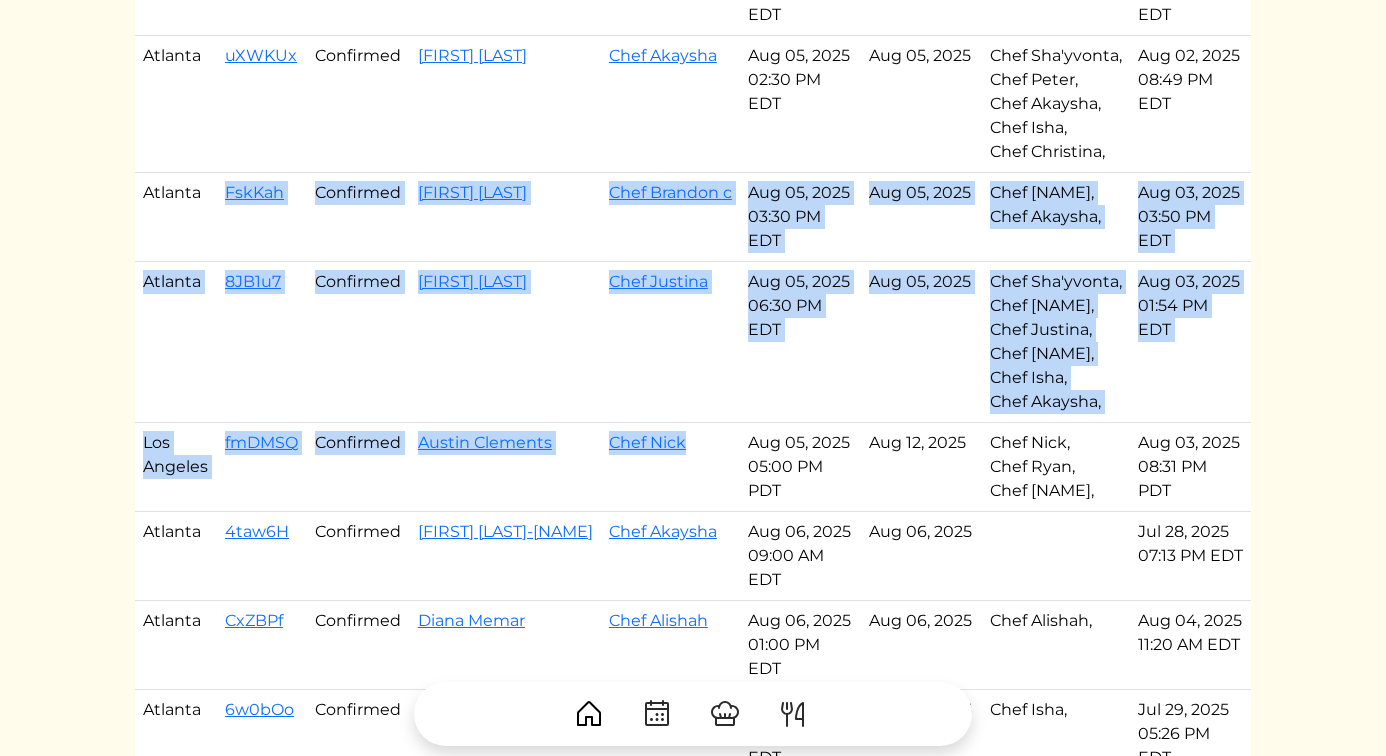 scroll, scrollTop: 840, scrollLeft: 0, axis: vertical 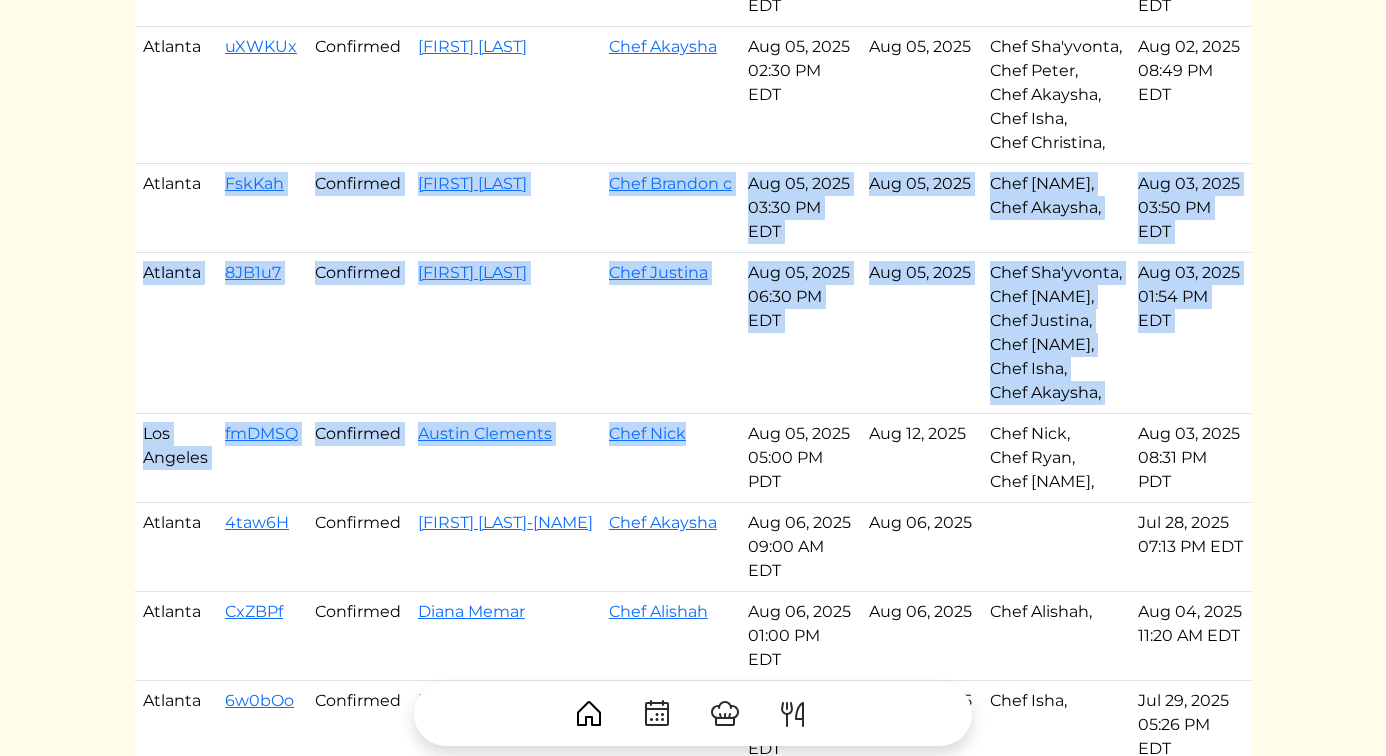 copy on "[FIRST] [LAST]
Confirmed
[FIRST] [LAST]
Chef [NAME]
[MONTH] [DAY], [YEAR]
[TIME] [TIMEZONE]
[MONTH] [DAY], [YEAR]
Chef [NAME],
Chef [NAME],
[MONTH] [DAY], [YEAR]
[TIME] [TIMEZONE]
[CITY]
[BOOKING_ID]
Confirmed
[FIRST] [LAST]
Chef [NAME]
[MONTH] [DAY], [YEAR]
[TIME] [TIMEZONE]
[MONTH] [DAY], [YEAR]
Chef [NAME],
Chef [NAME],
Chef [NAME],
Chef [NAME],
Chef [NAME],
Chef [NAME],
[MONTH] [DAY], [YEAR]
[TIME] [TIMEZONE]
[CITY]
[BOOKING_ID]
Confirmed
[FIRST] [LAST]
Chef [NAME]" 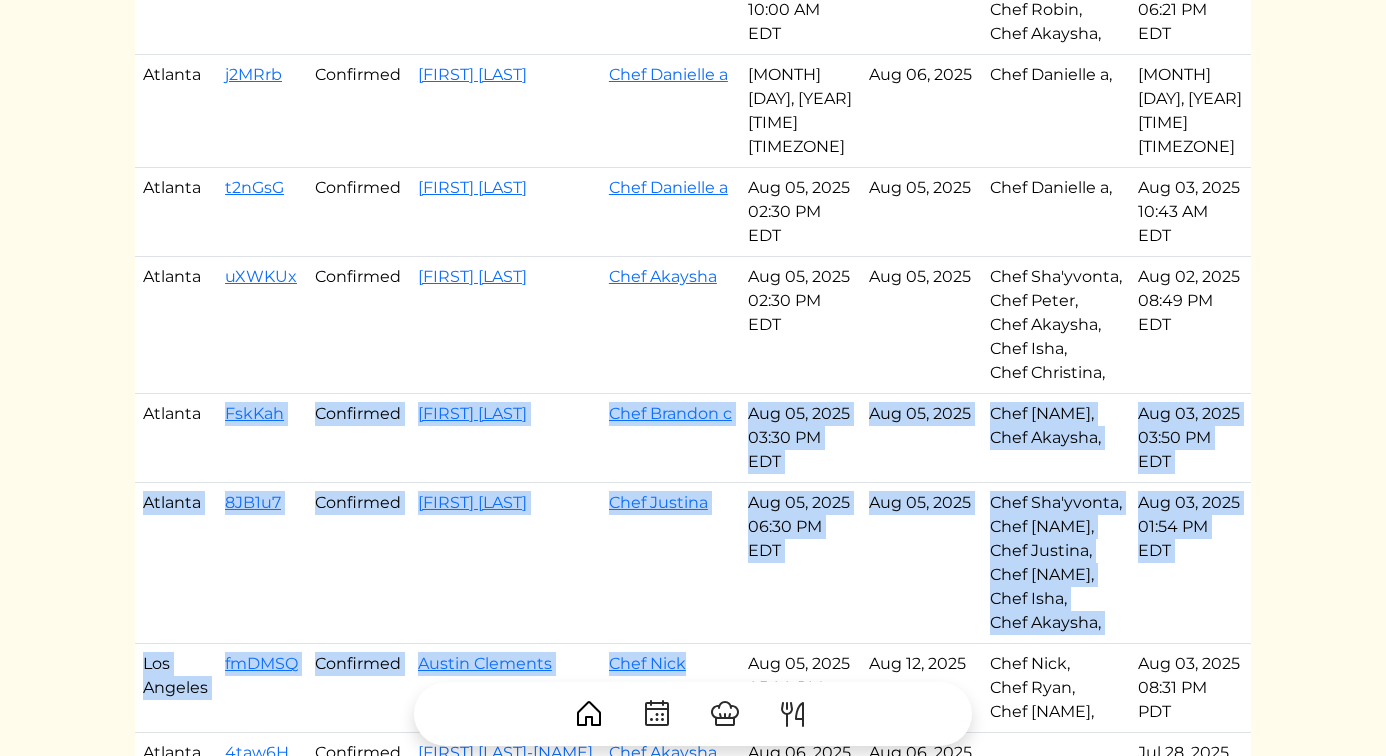 scroll, scrollTop: 606, scrollLeft: 0, axis: vertical 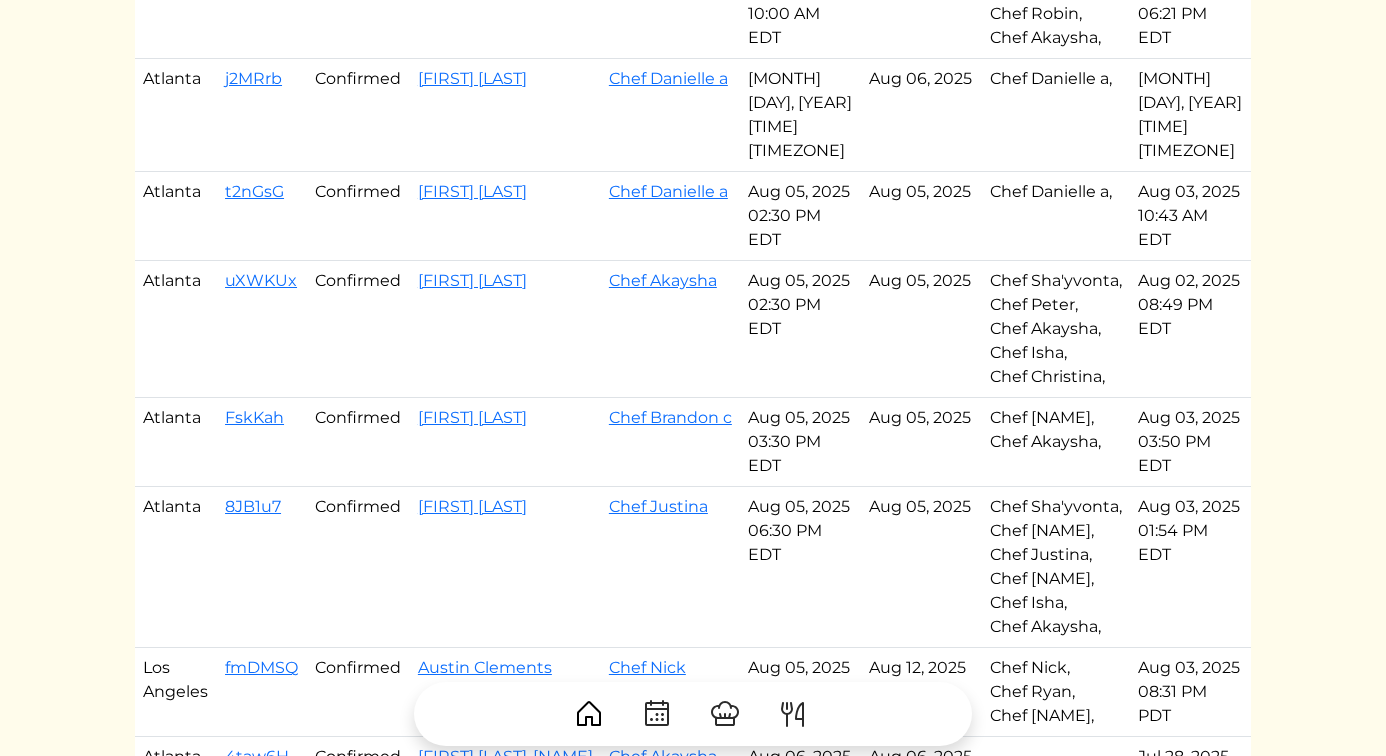 click on "[FIRST] [LAST]" at bounding box center (505, 567) 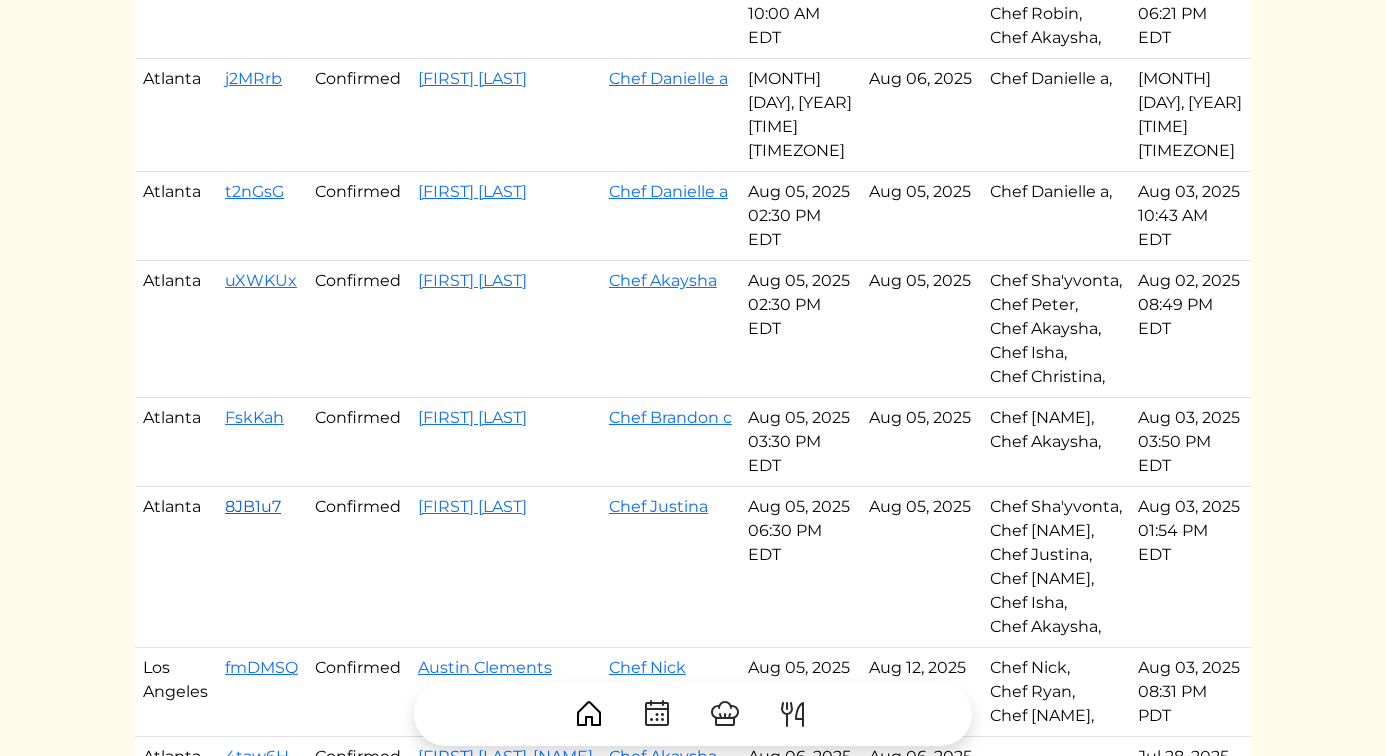 click on "8JB1u7" at bounding box center [253, 506] 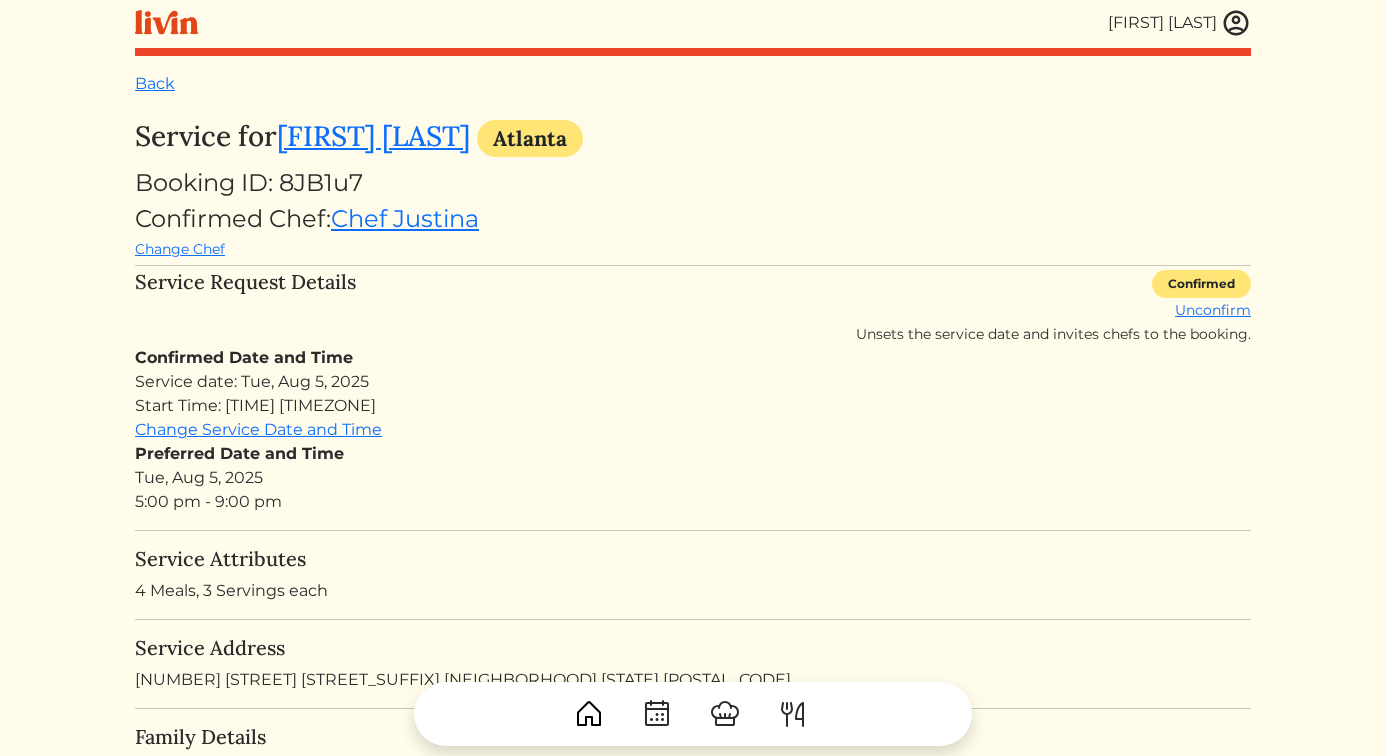 scroll, scrollTop: 0, scrollLeft: 0, axis: both 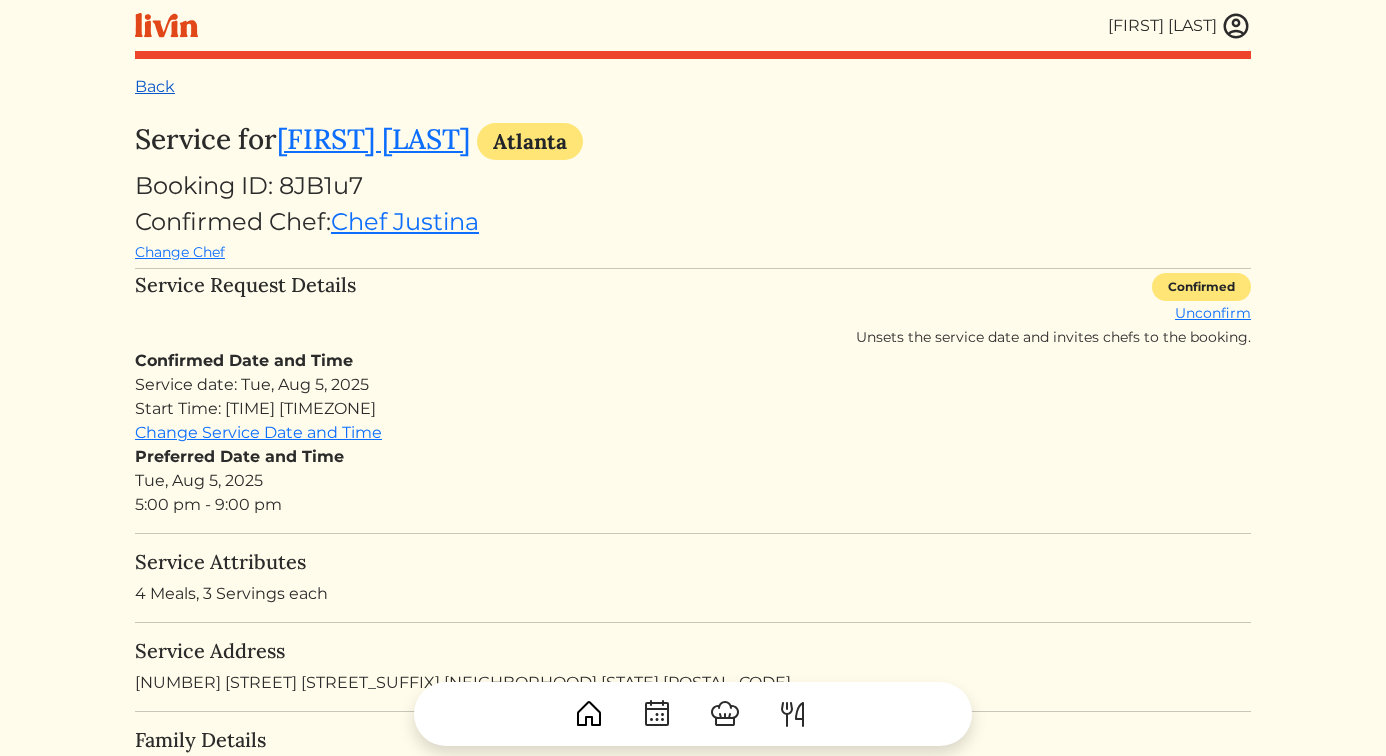click on "Back" at bounding box center (155, 86) 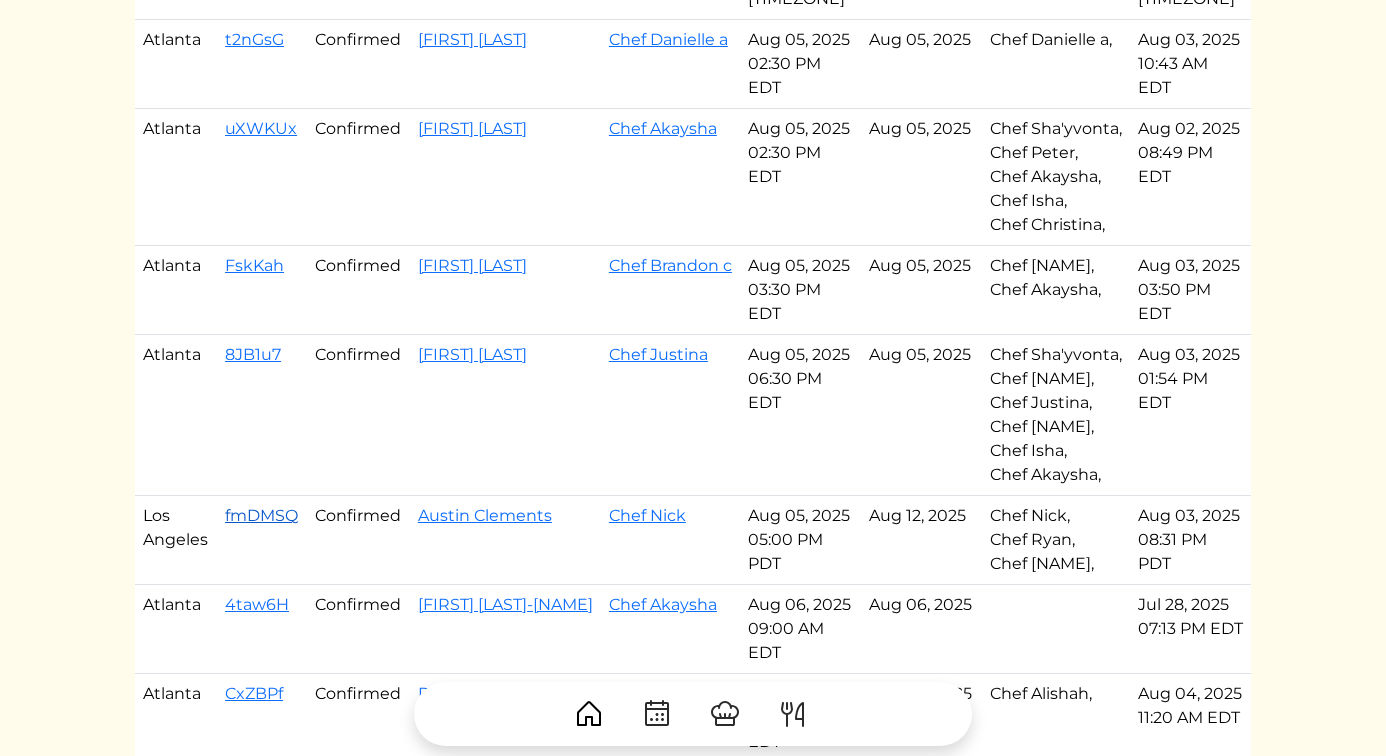 click on "fmDMSQ" at bounding box center (261, 515) 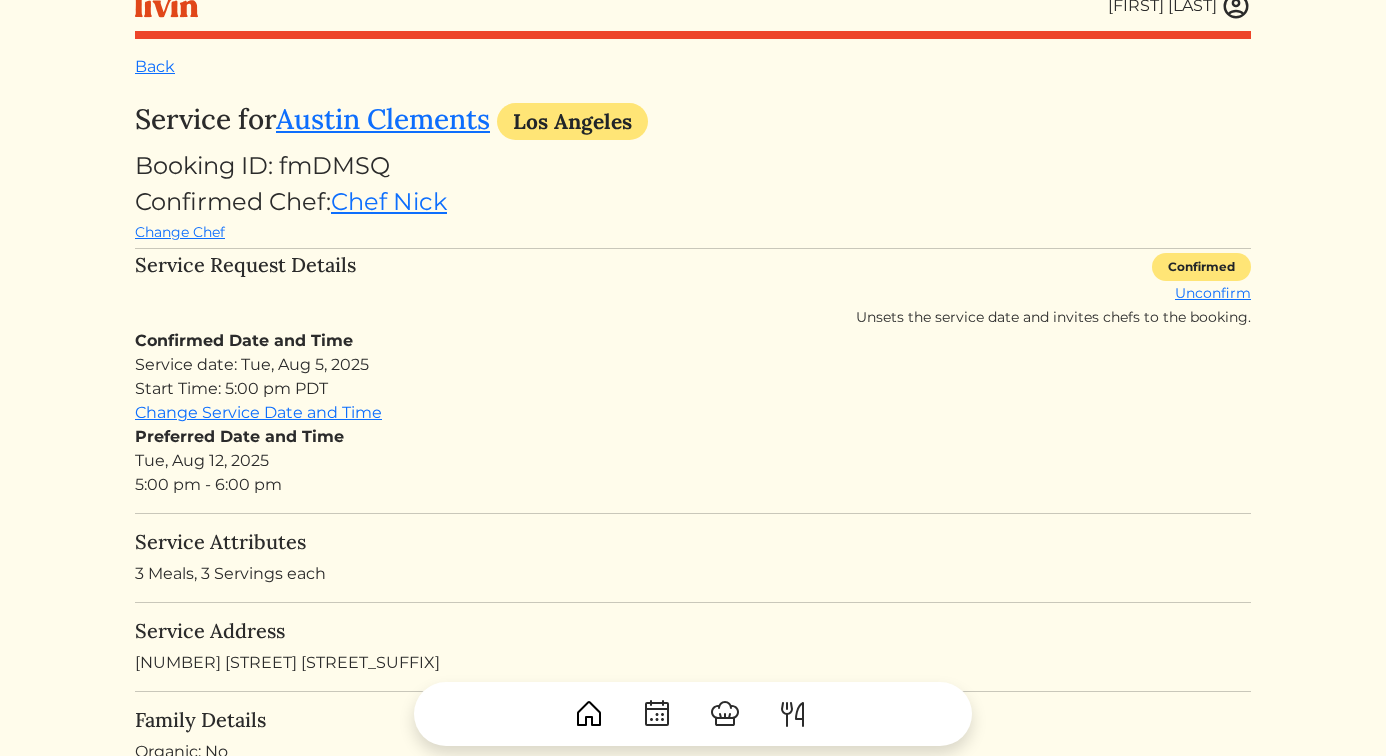 scroll, scrollTop: 0, scrollLeft: 0, axis: both 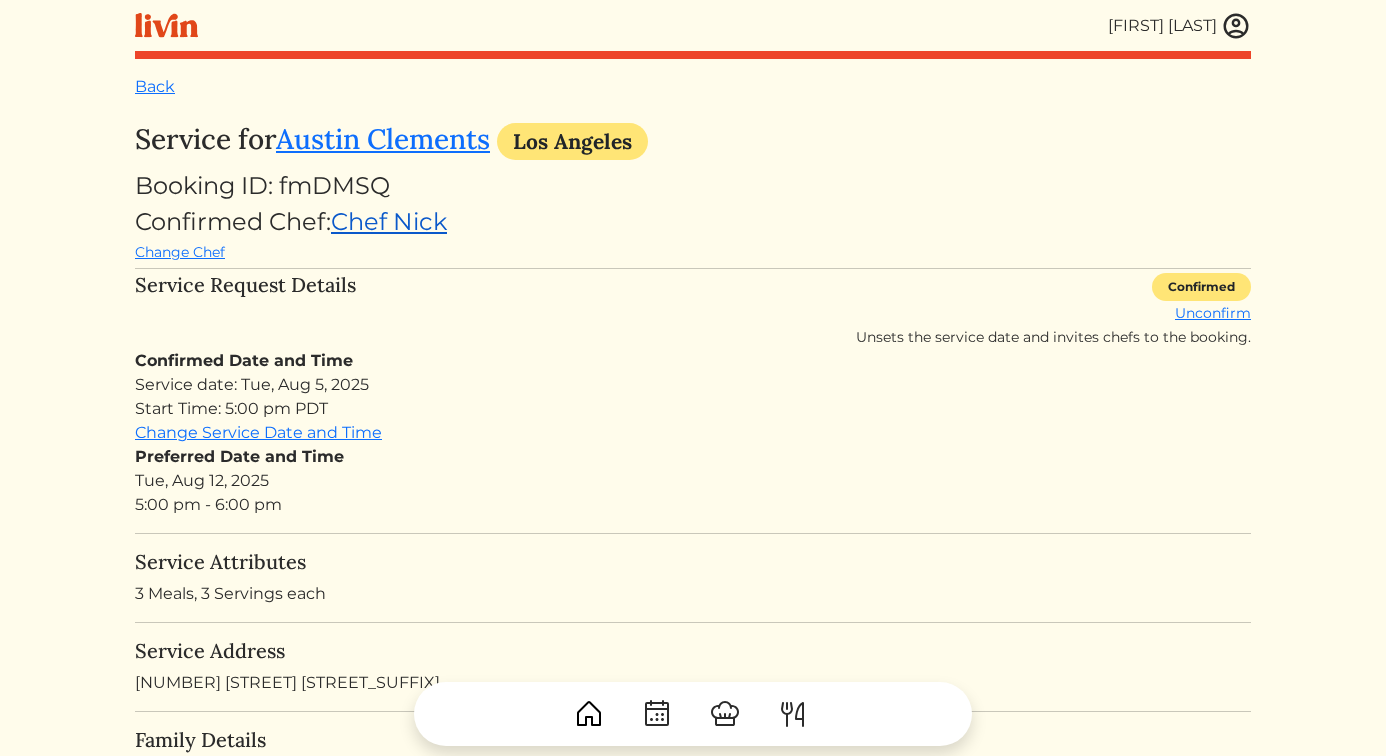 click on "Chef Nick" at bounding box center (389, 221) 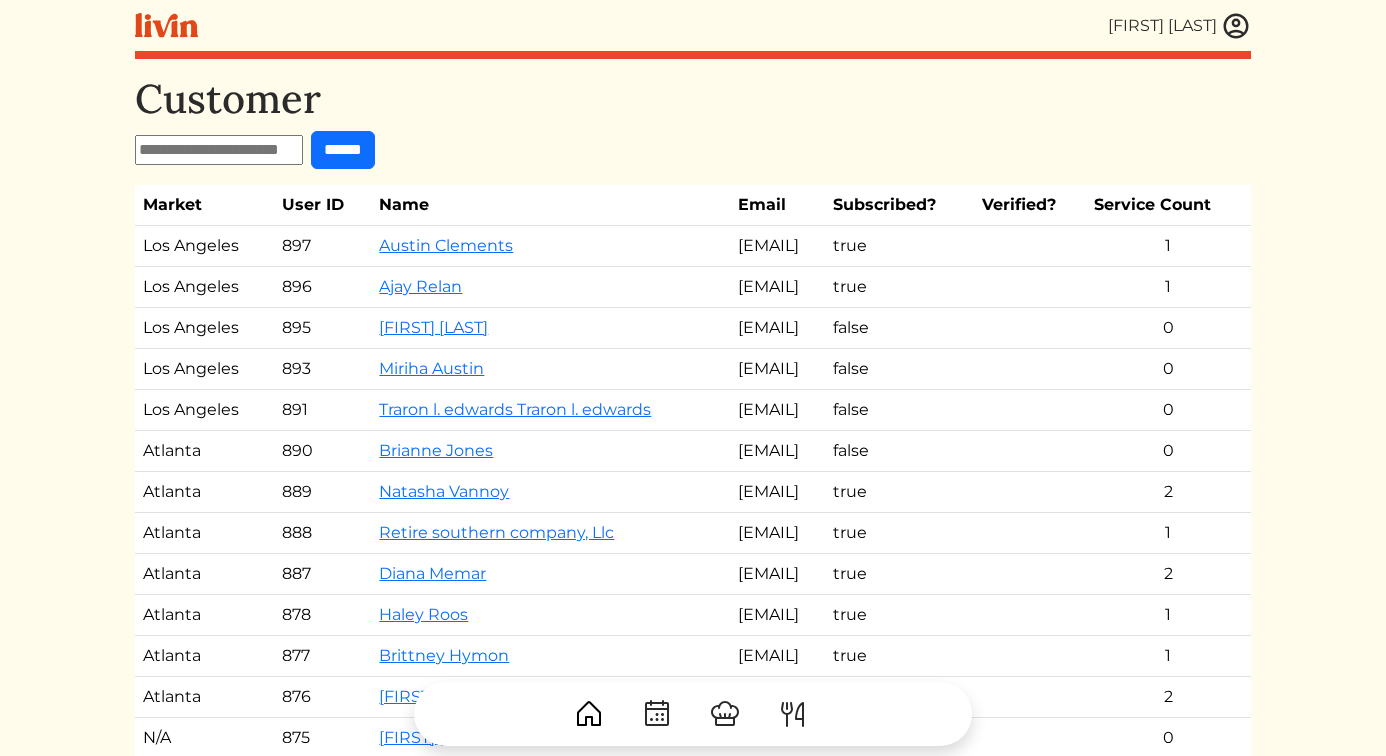 scroll, scrollTop: 0, scrollLeft: 0, axis: both 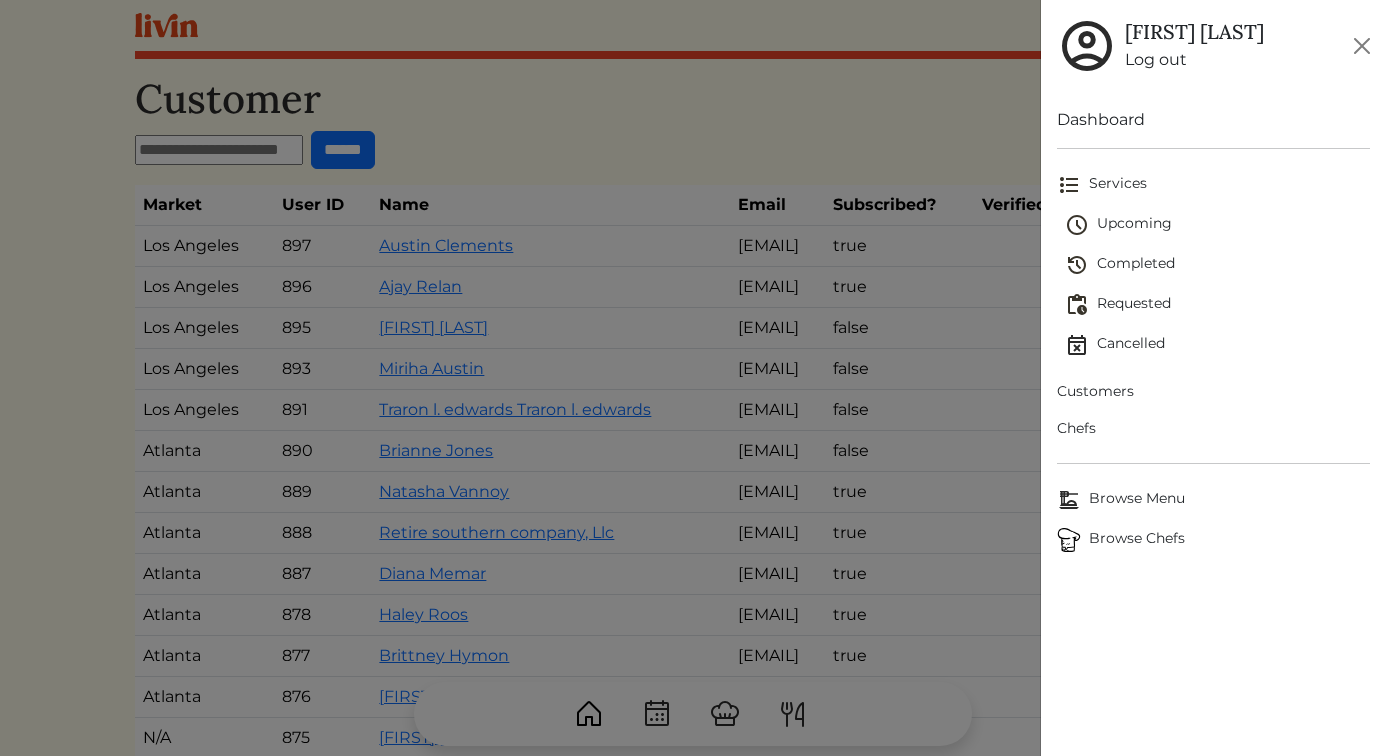 click on "Upcoming" at bounding box center (1218, 225) 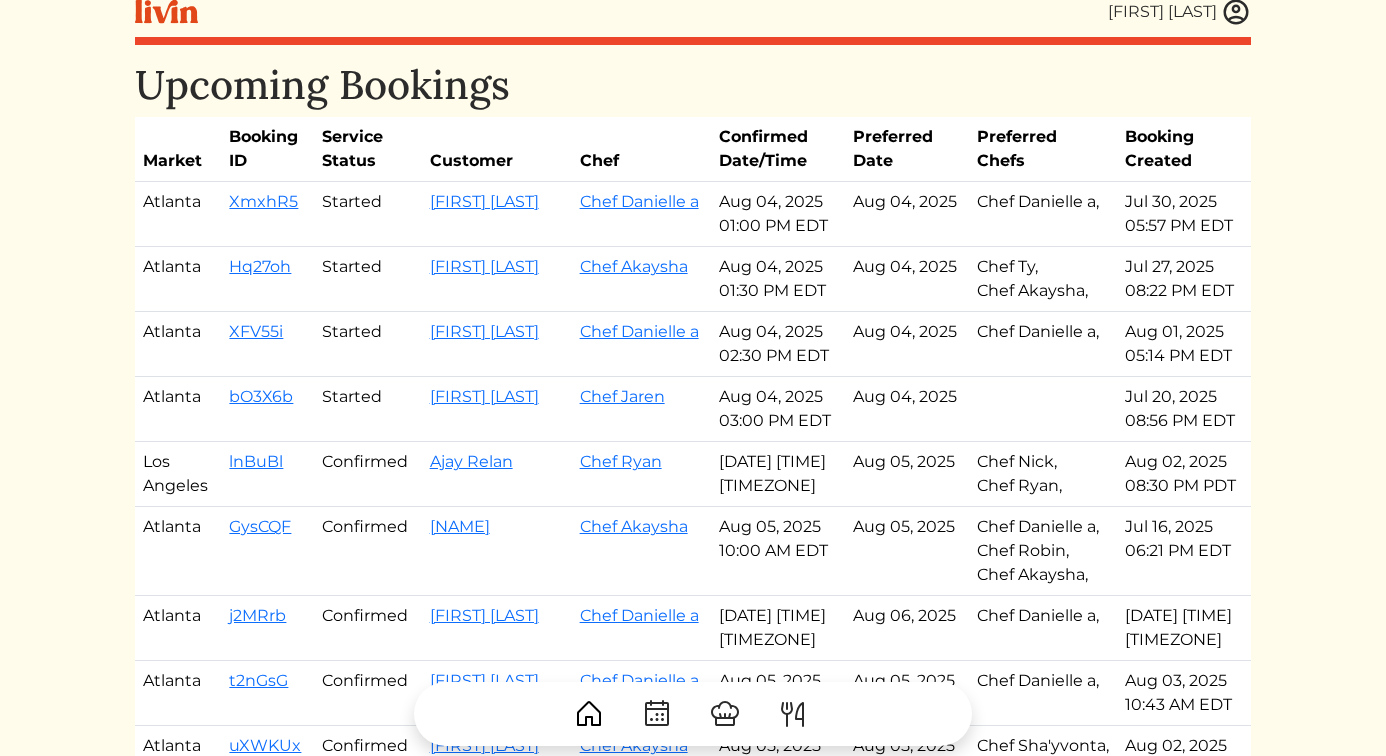 scroll, scrollTop: 0, scrollLeft: 0, axis: both 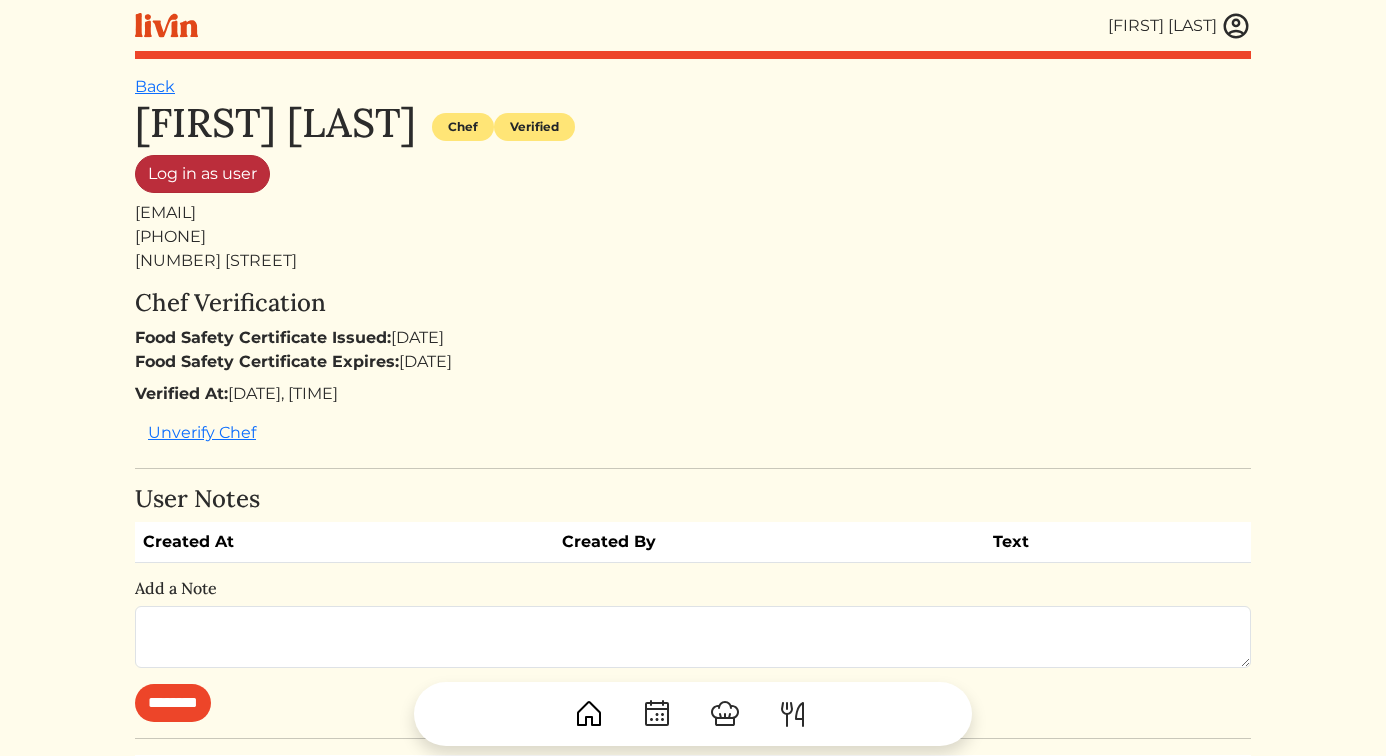 click on "Log in as user" at bounding box center [202, 174] 